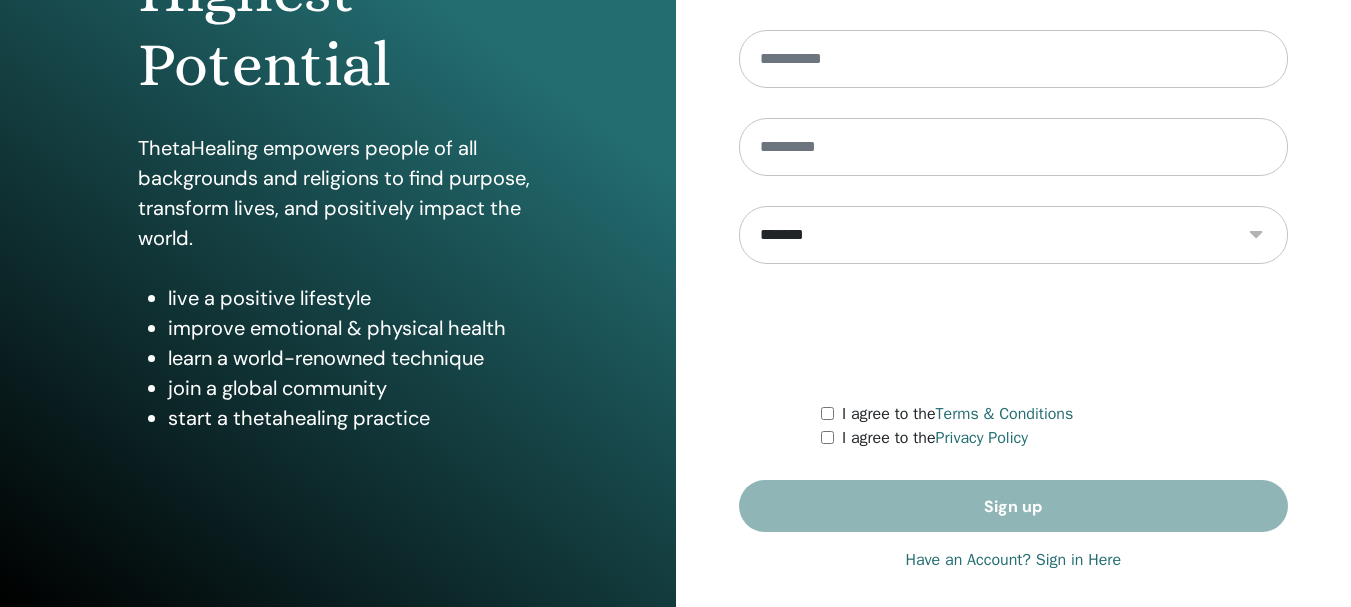 scroll, scrollTop: 353, scrollLeft: 0, axis: vertical 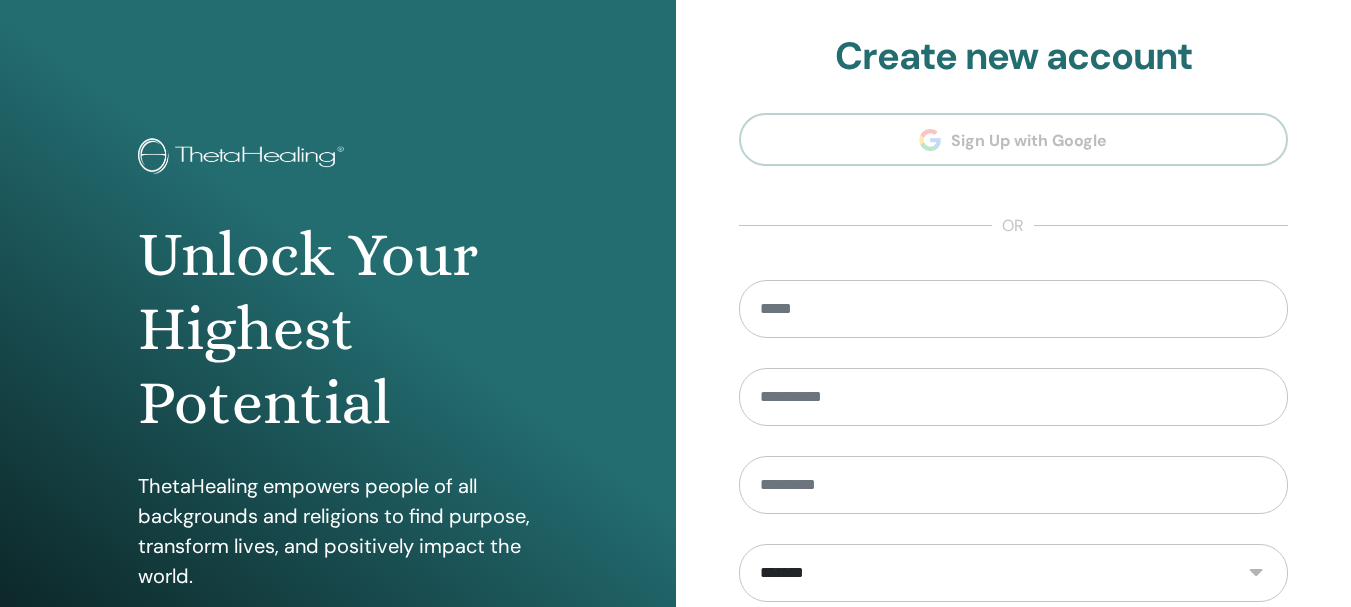 click on "**********" at bounding box center (1014, 452) 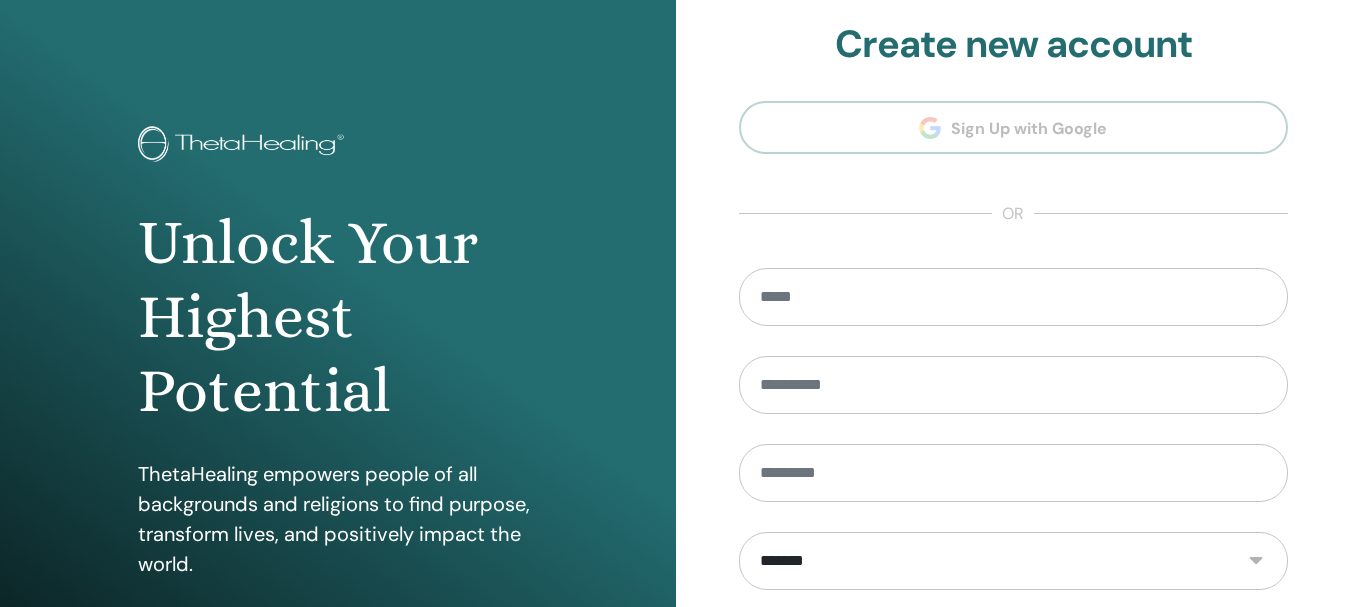 scroll, scrollTop: 0, scrollLeft: 0, axis: both 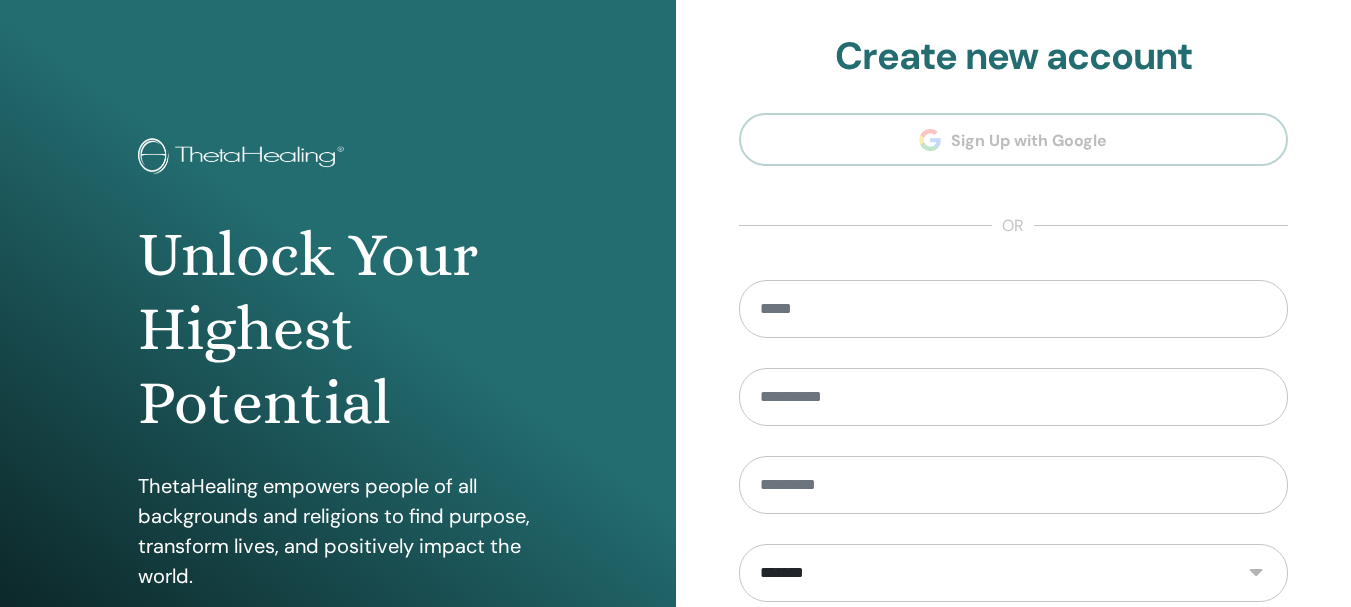 click on "**********" at bounding box center (1014, 452) 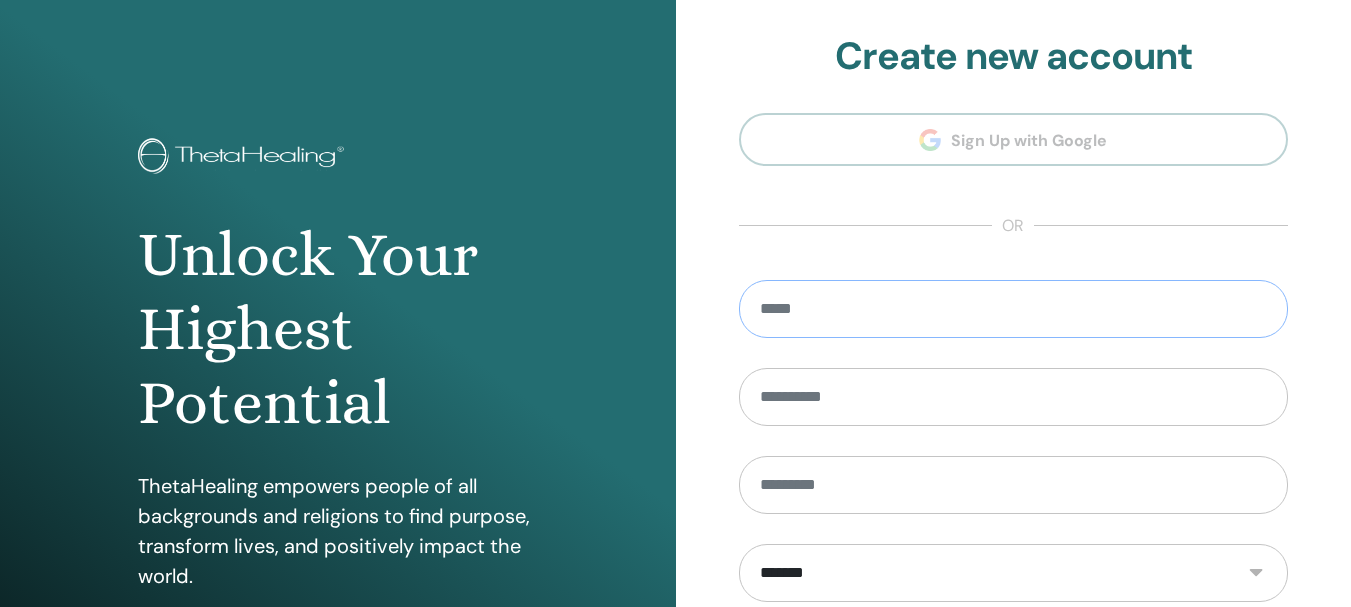 click at bounding box center (1014, 309) 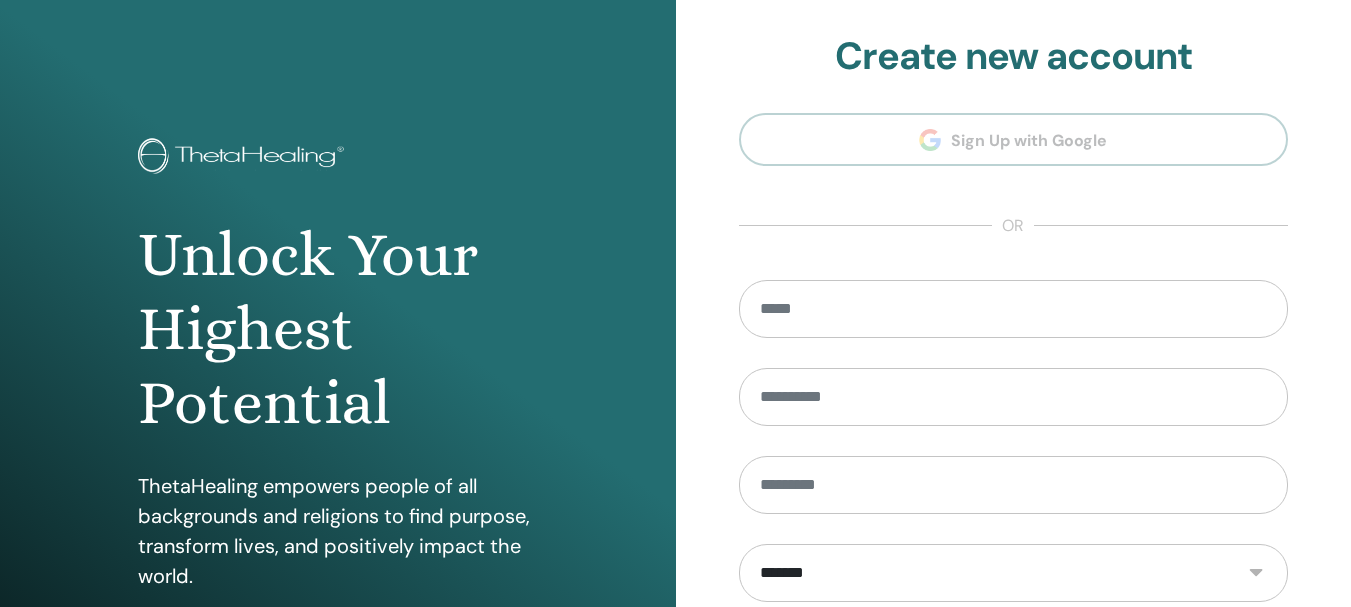 drag, startPoint x: 41, startPoint y: 94, endPoint x: 48, endPoint y: 68, distance: 26.925823 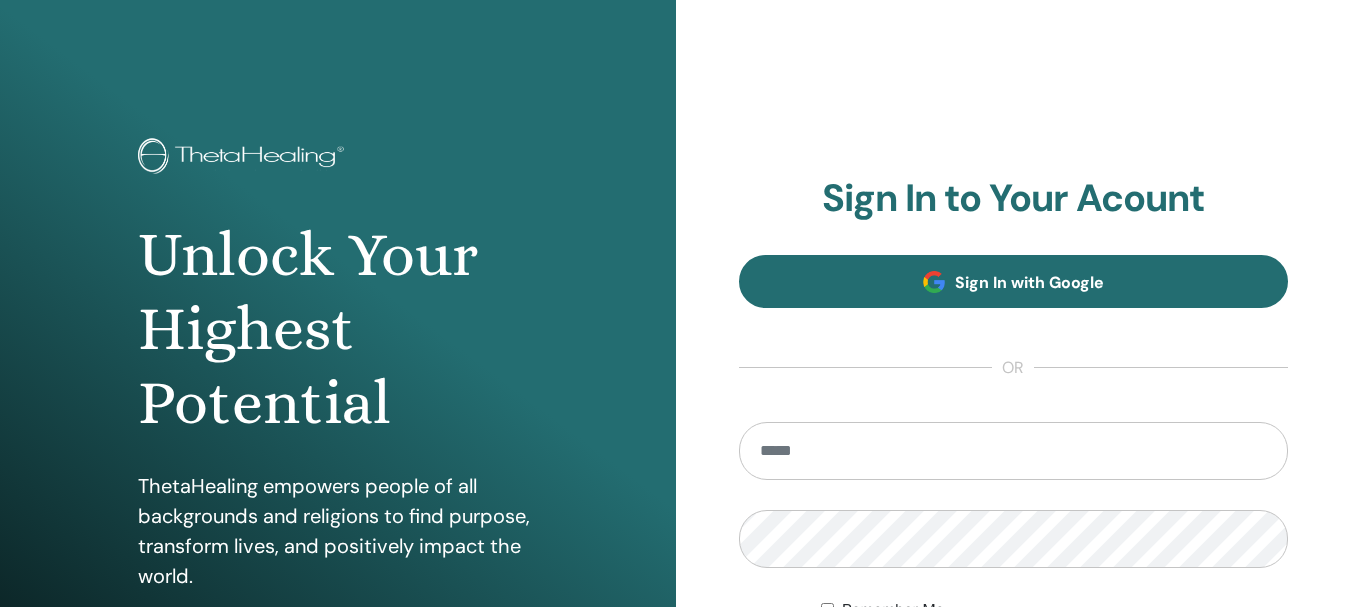 scroll, scrollTop: 0, scrollLeft: 0, axis: both 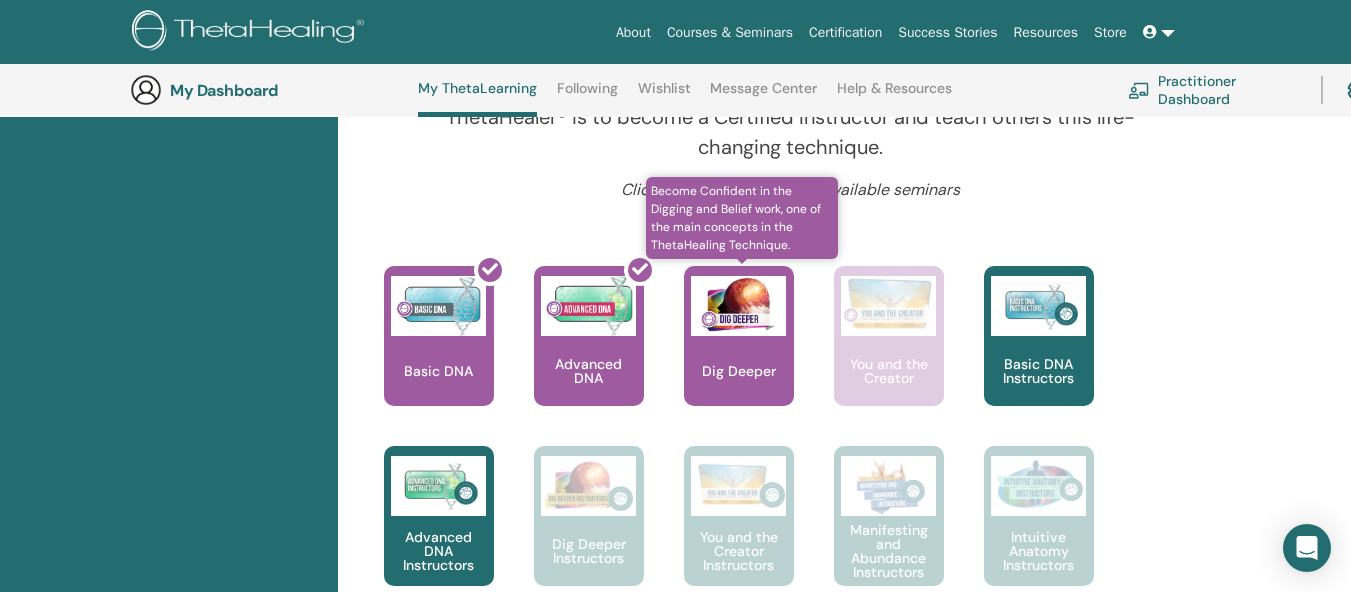 click on "Dig Deeper" at bounding box center (739, 336) 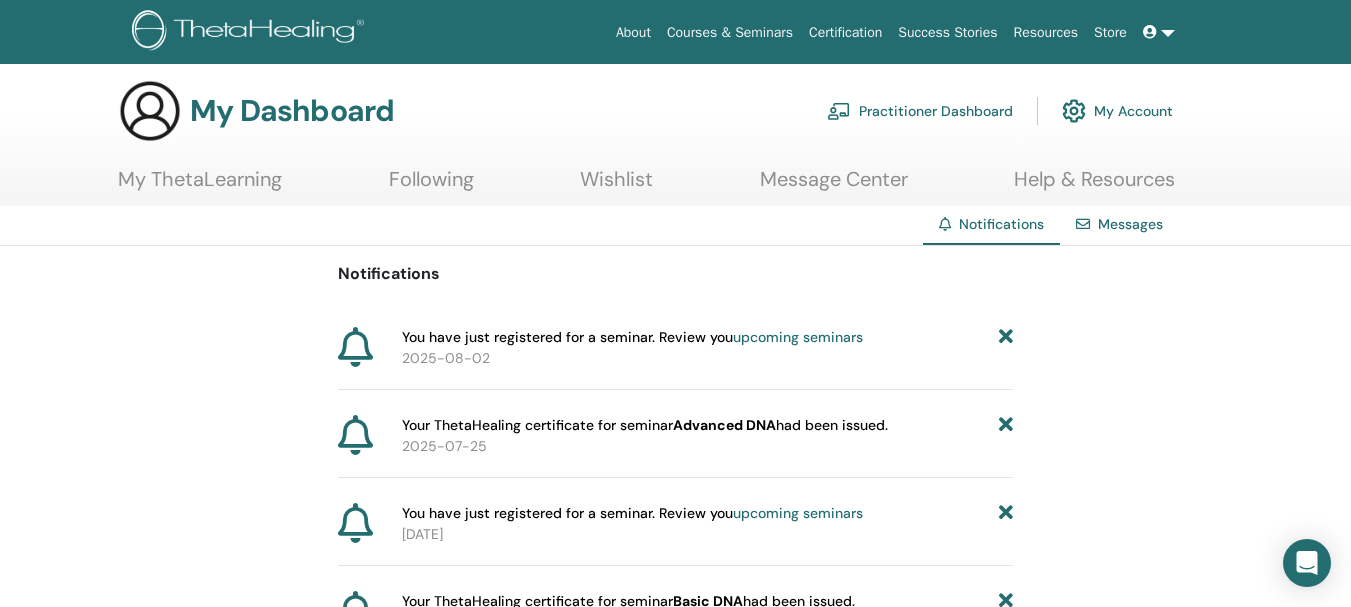 scroll, scrollTop: 0, scrollLeft: 0, axis: both 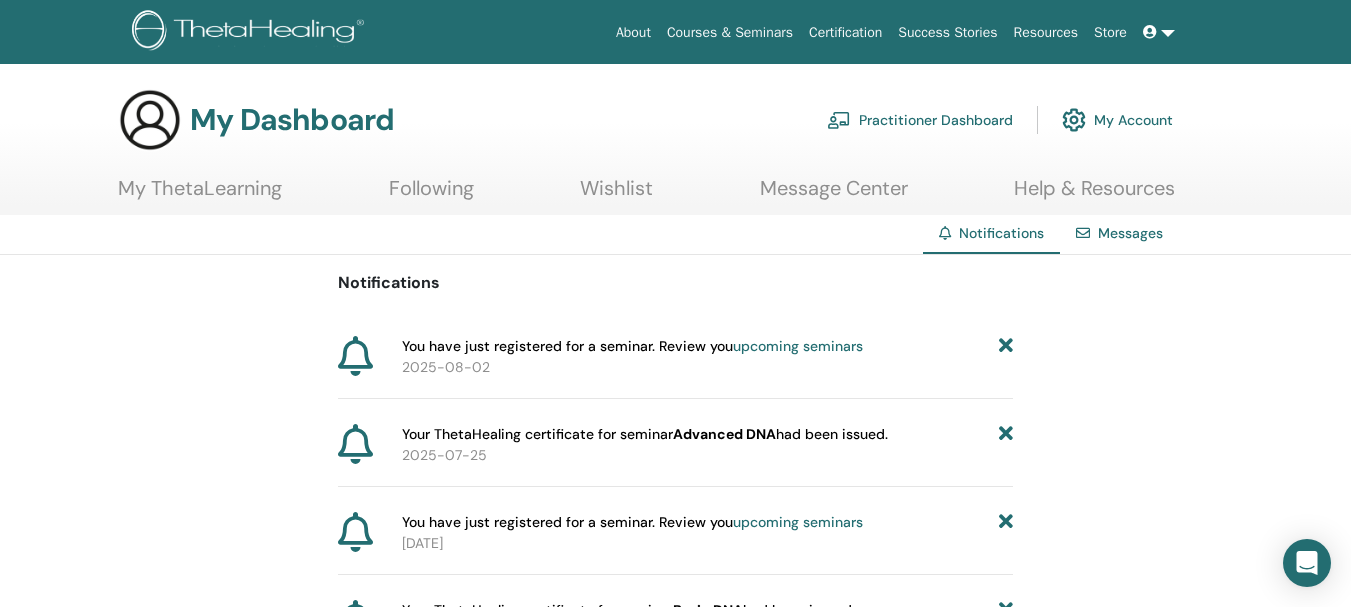 click on "Messages" at bounding box center (1130, 233) 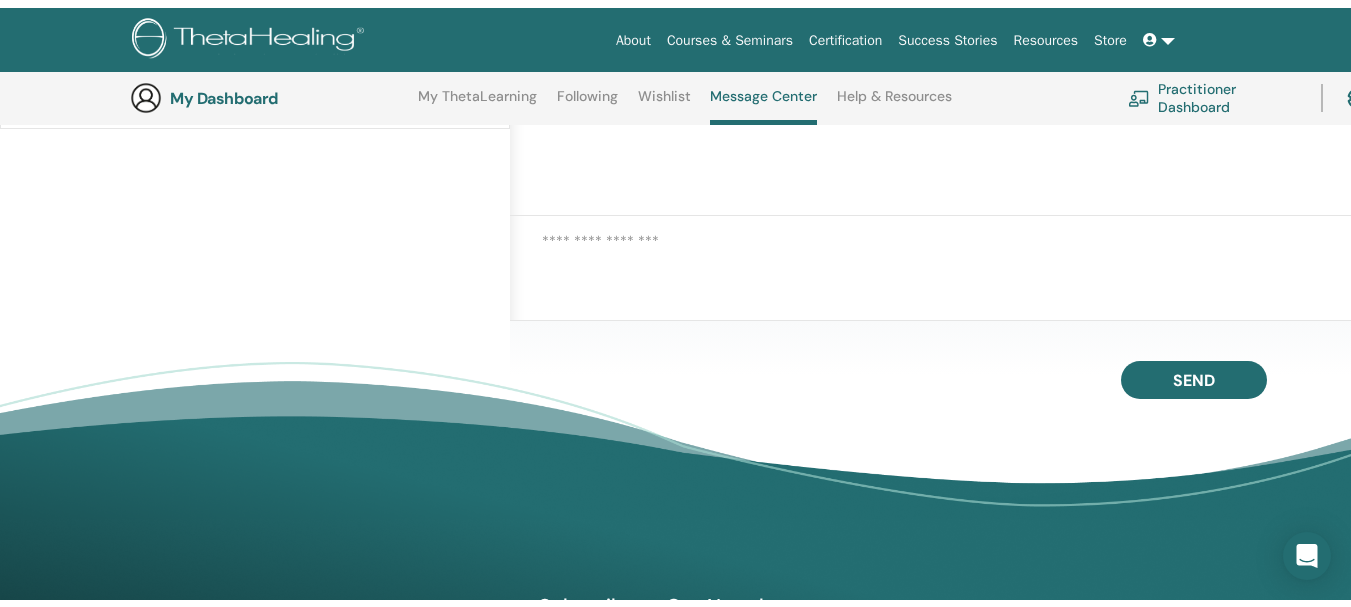 scroll, scrollTop: 0, scrollLeft: 0, axis: both 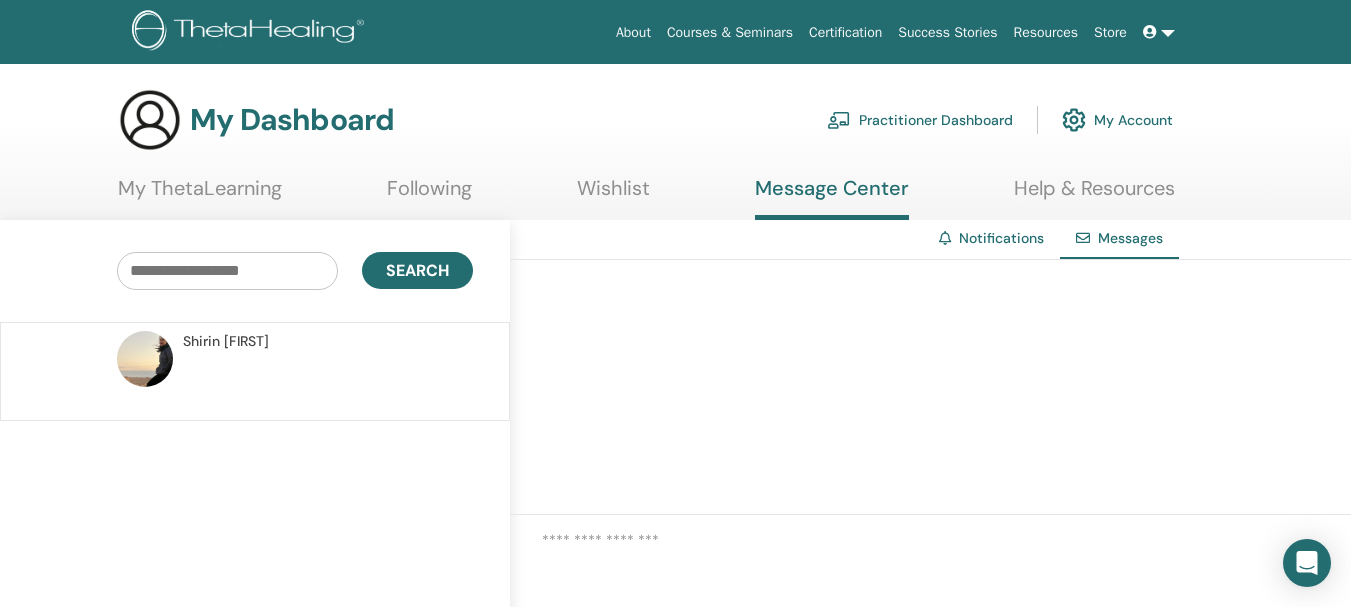 click on "My ThetaLearning" at bounding box center [200, 195] 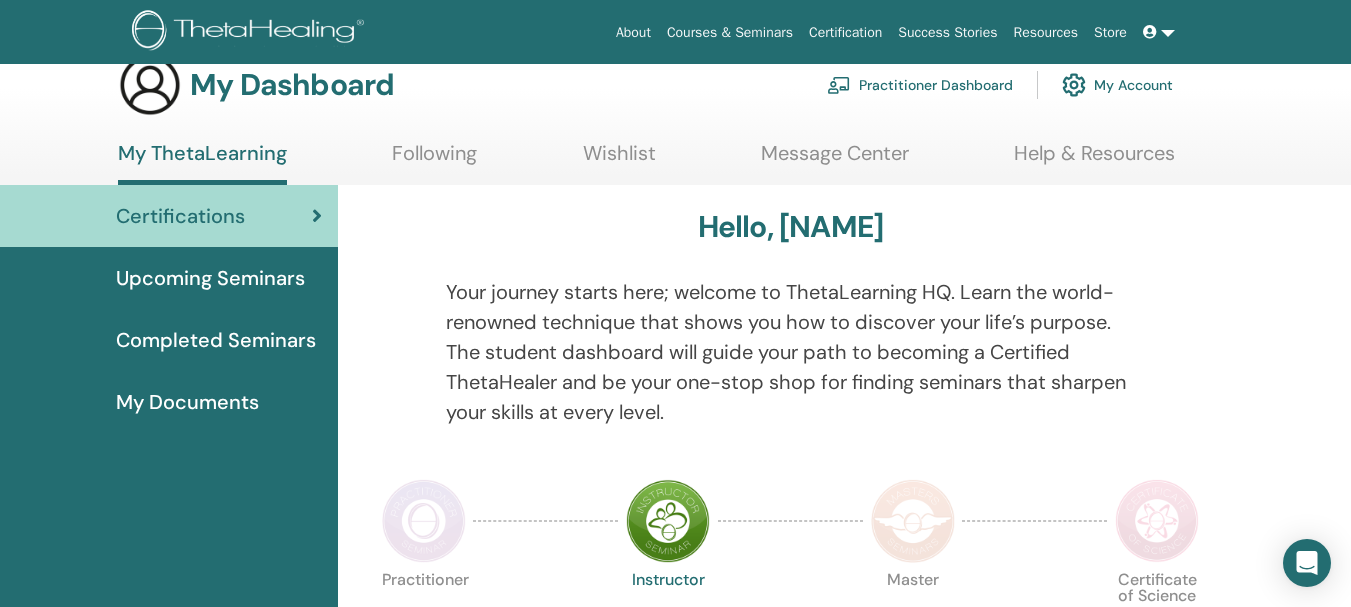 scroll, scrollTop: 0, scrollLeft: 0, axis: both 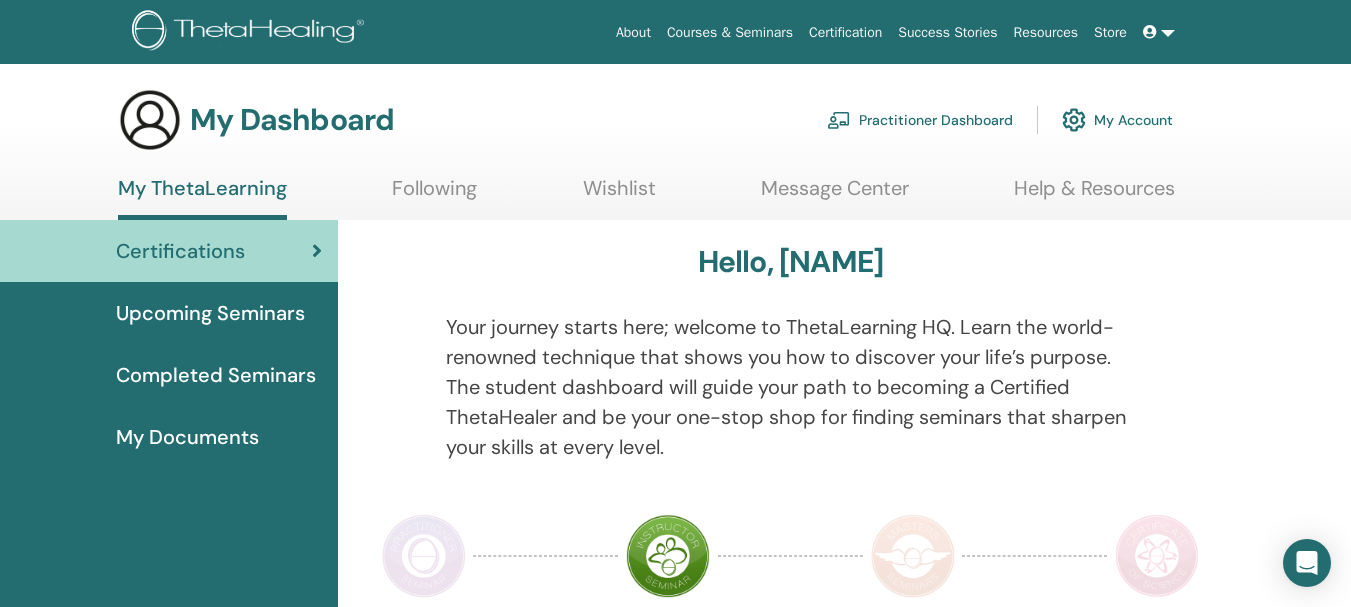 click on "Completed Seminars" at bounding box center [216, 375] 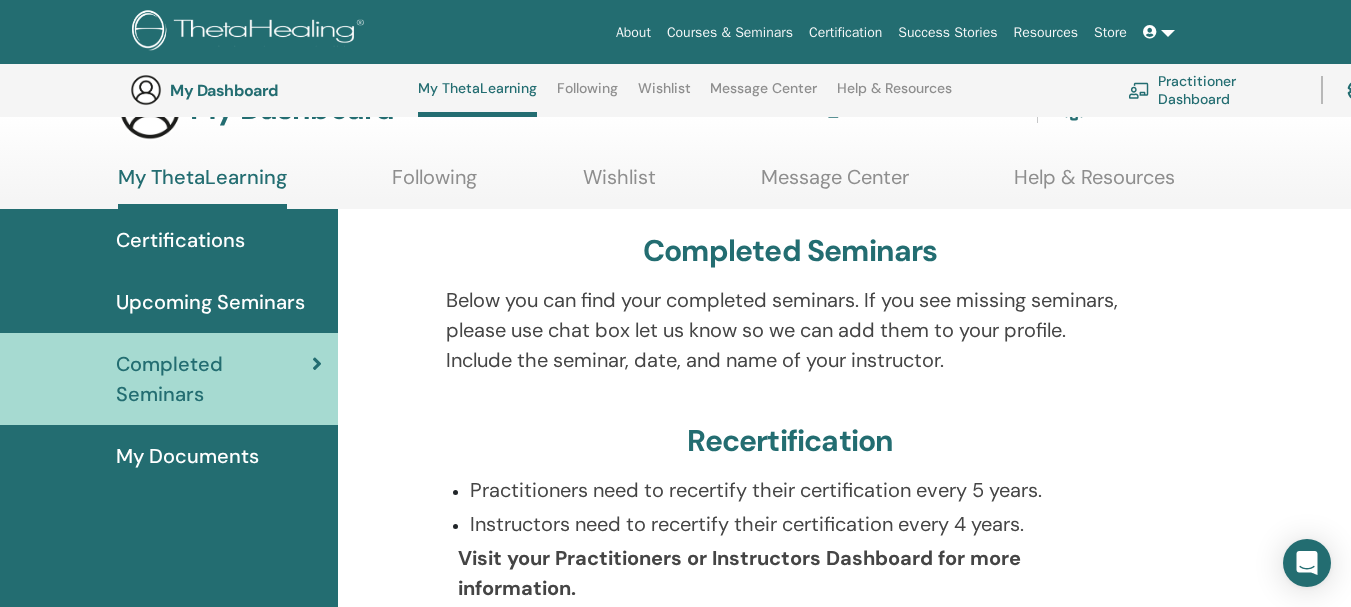 scroll, scrollTop: 0, scrollLeft: 0, axis: both 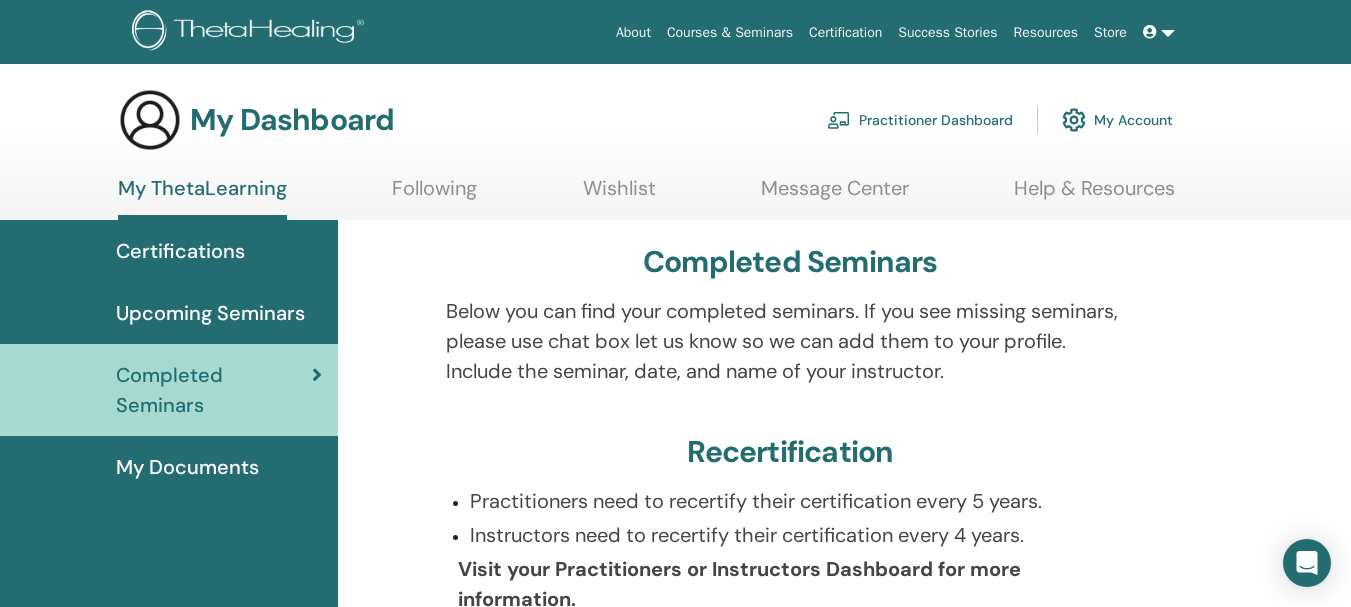 click on "My Documents" at bounding box center [187, 467] 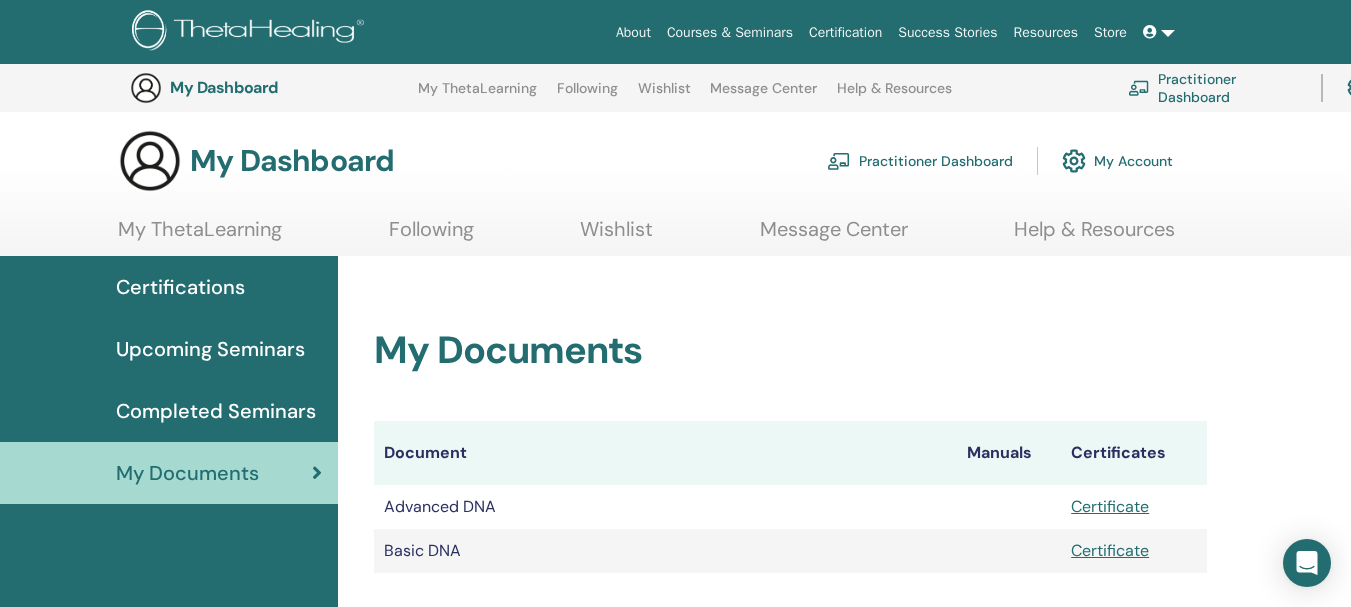 scroll, scrollTop: 0, scrollLeft: 0, axis: both 